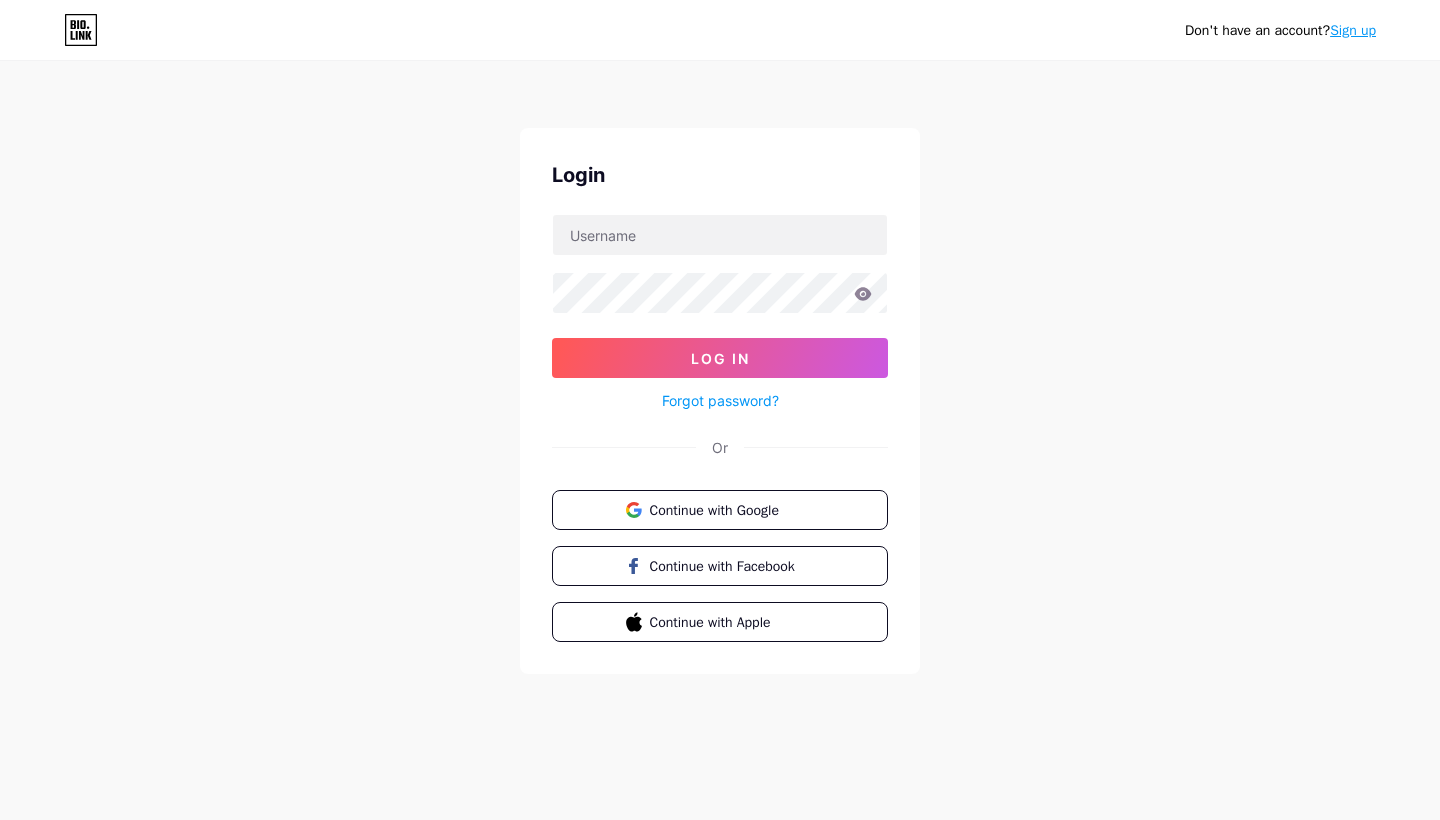 scroll, scrollTop: 0, scrollLeft: 0, axis: both 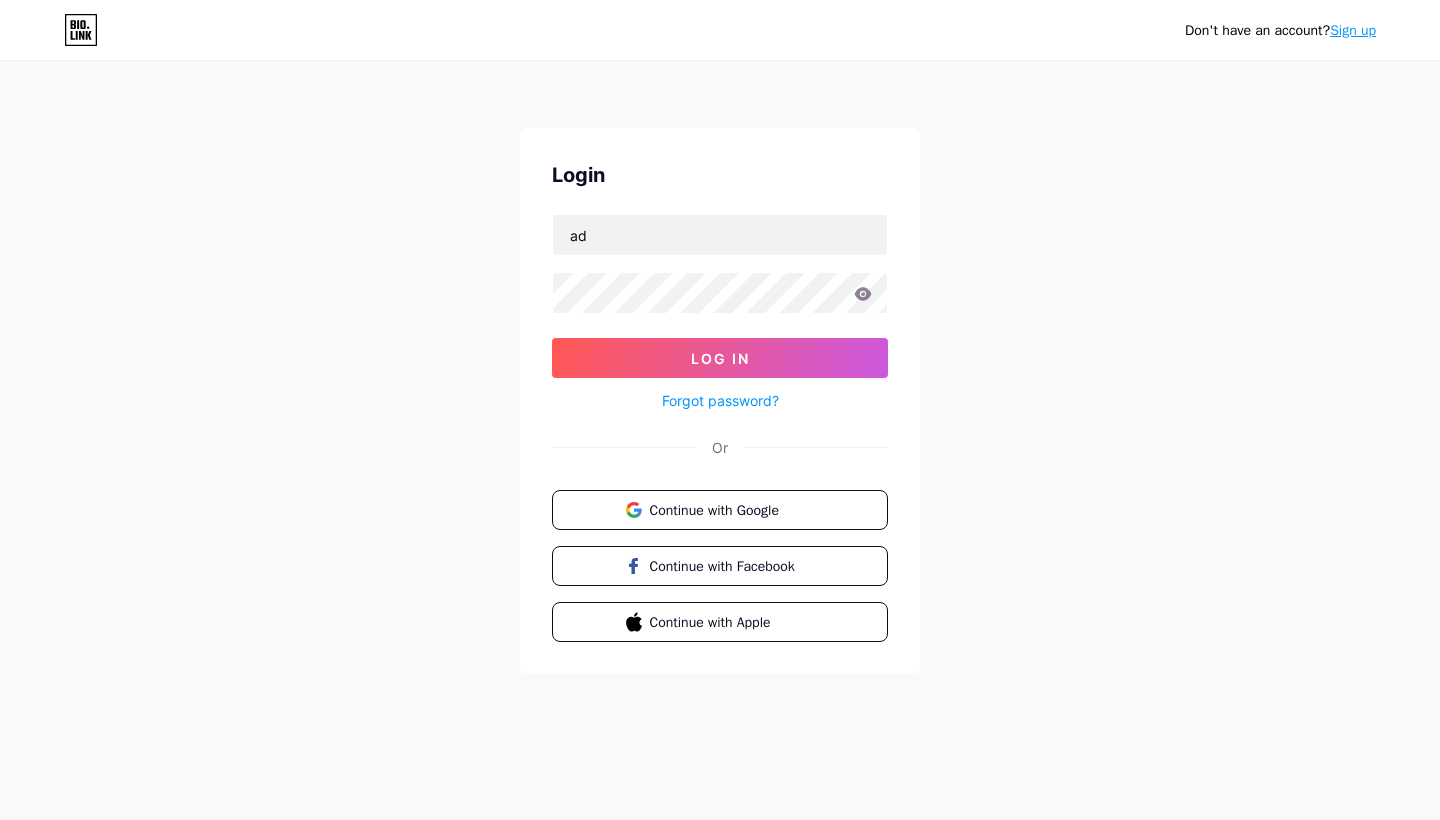 type on "a" 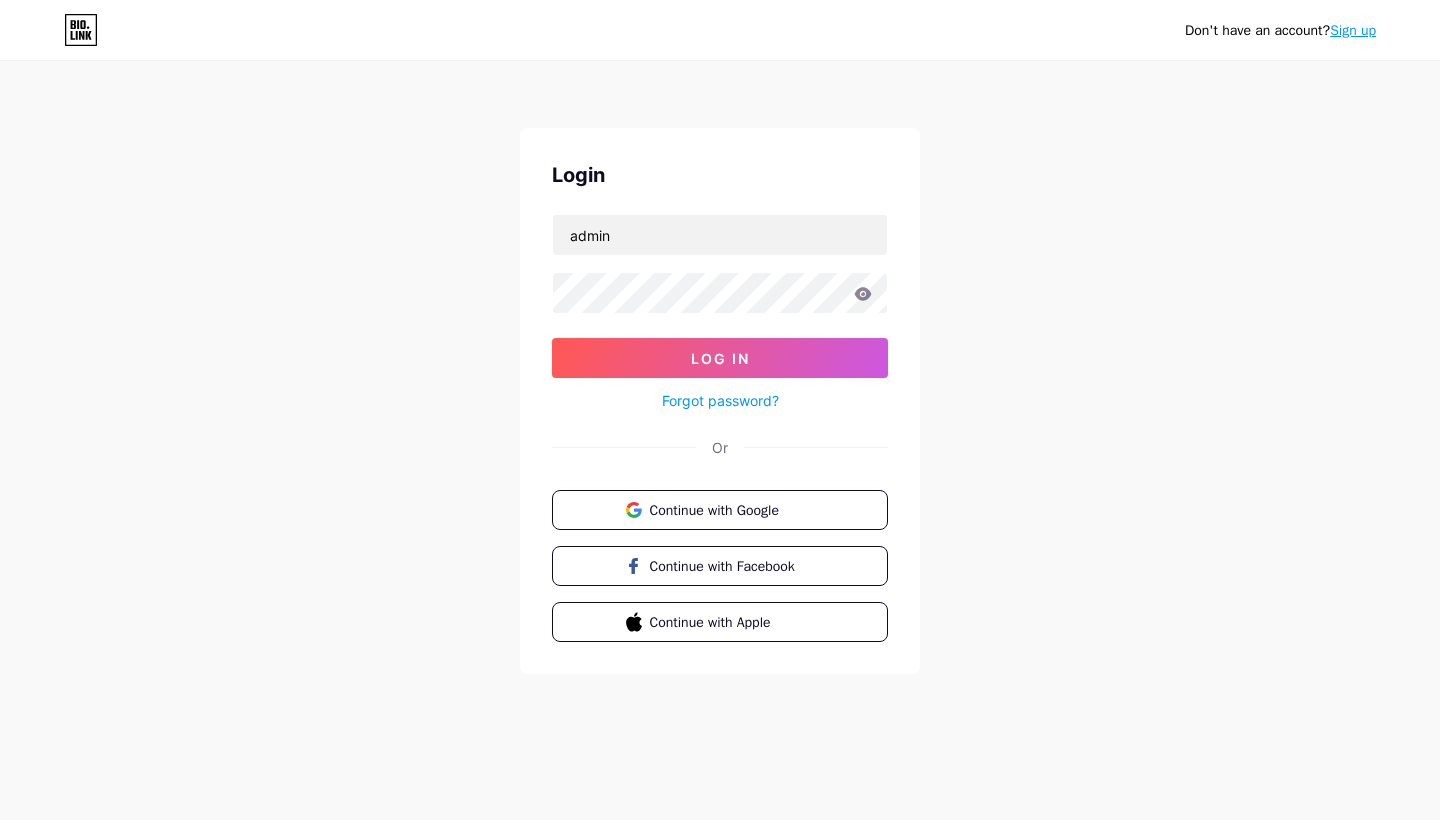 type on "admin@" 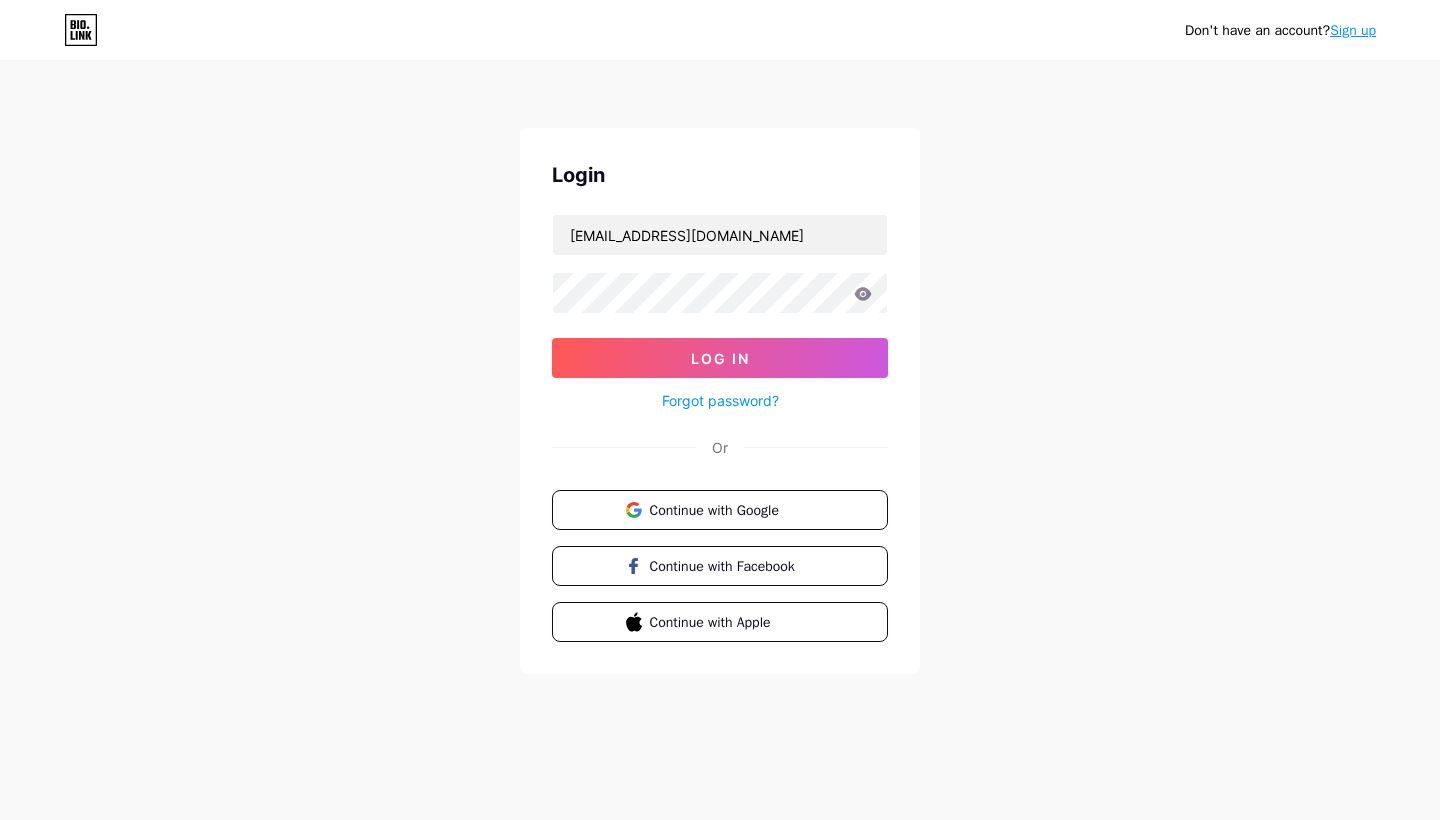 type on "[EMAIL_ADDRESS][DOMAIN_NAME]" 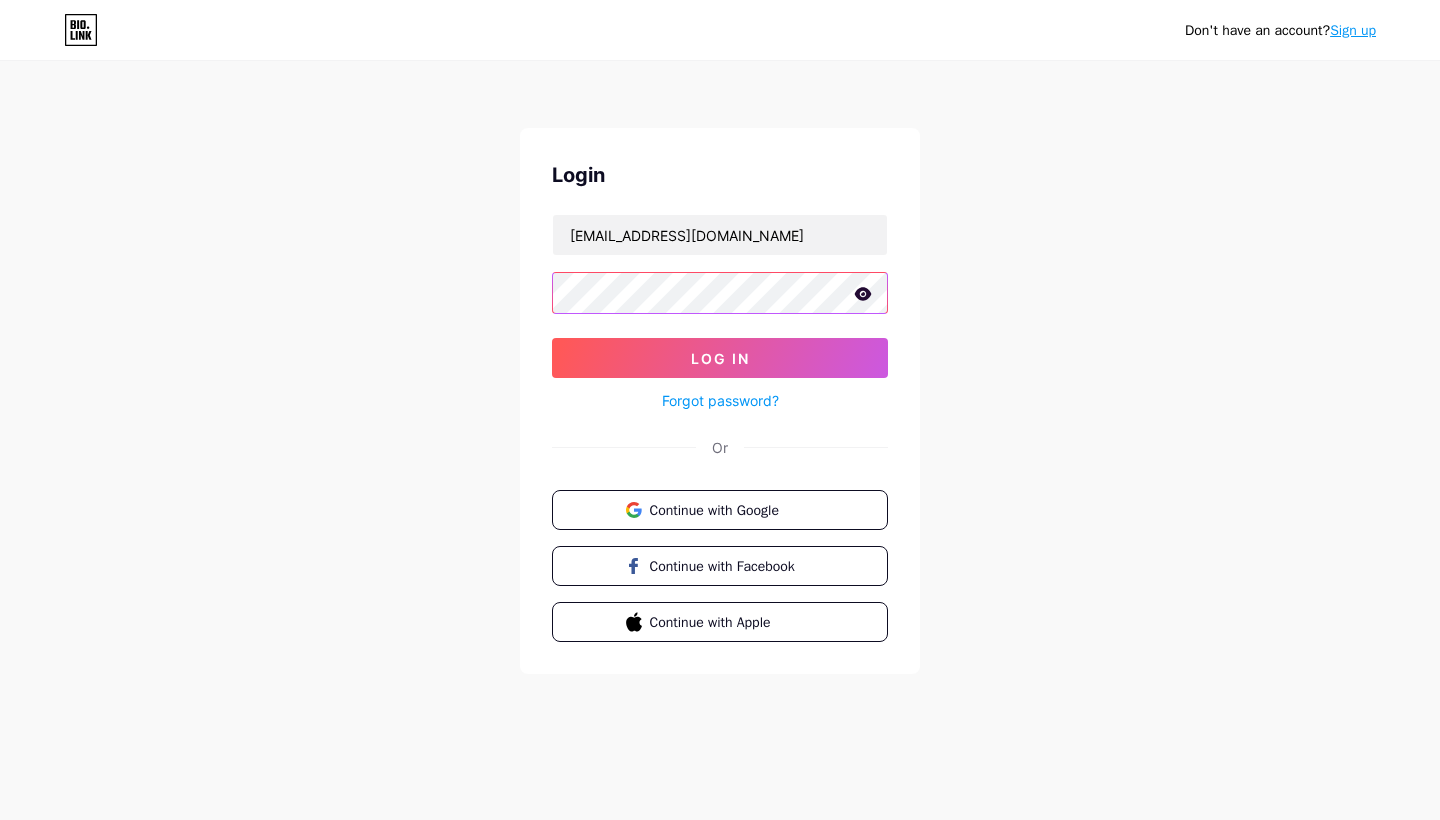 click on "Log In" at bounding box center (720, 358) 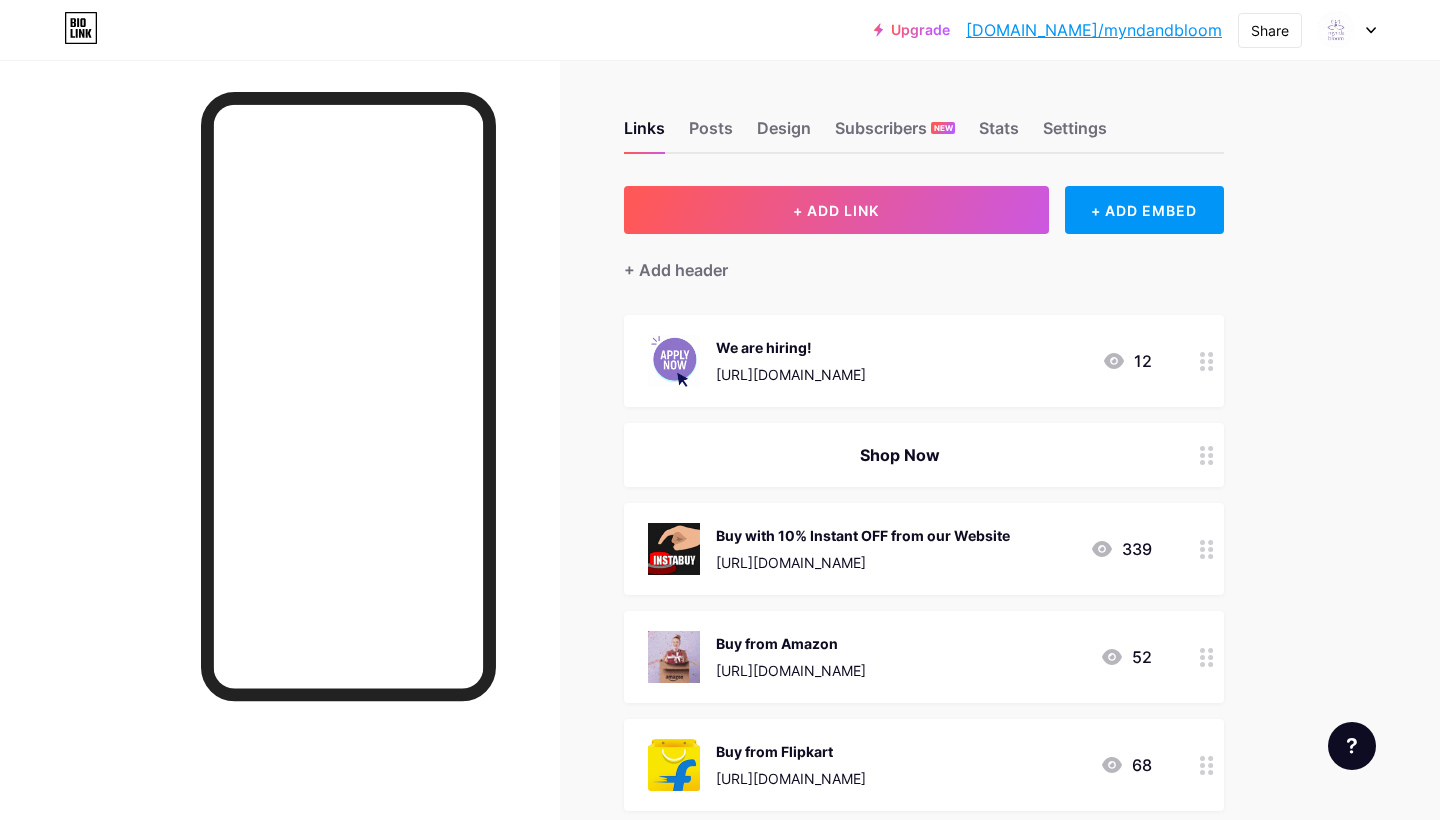 click 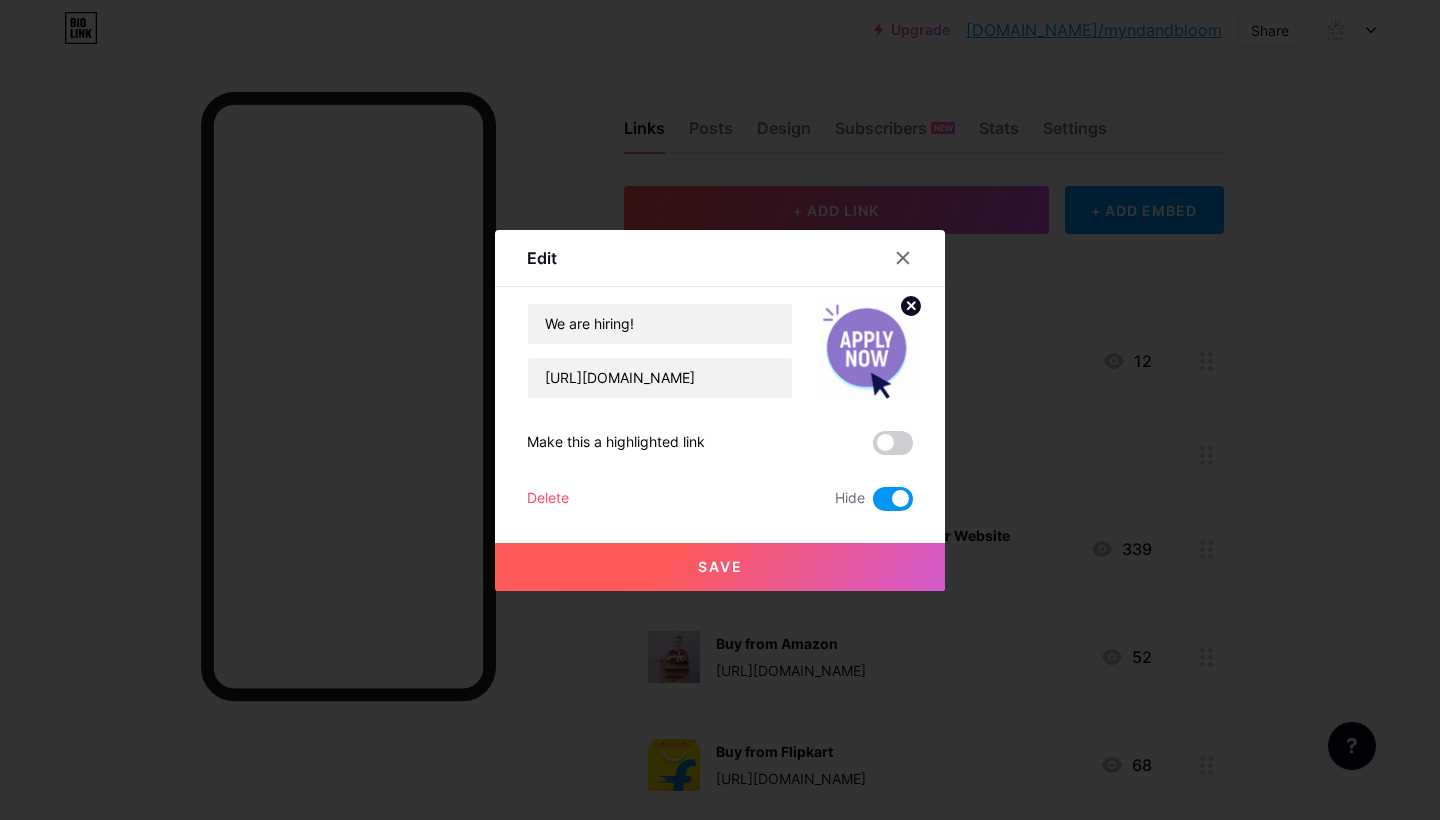click on "Save" at bounding box center [720, 567] 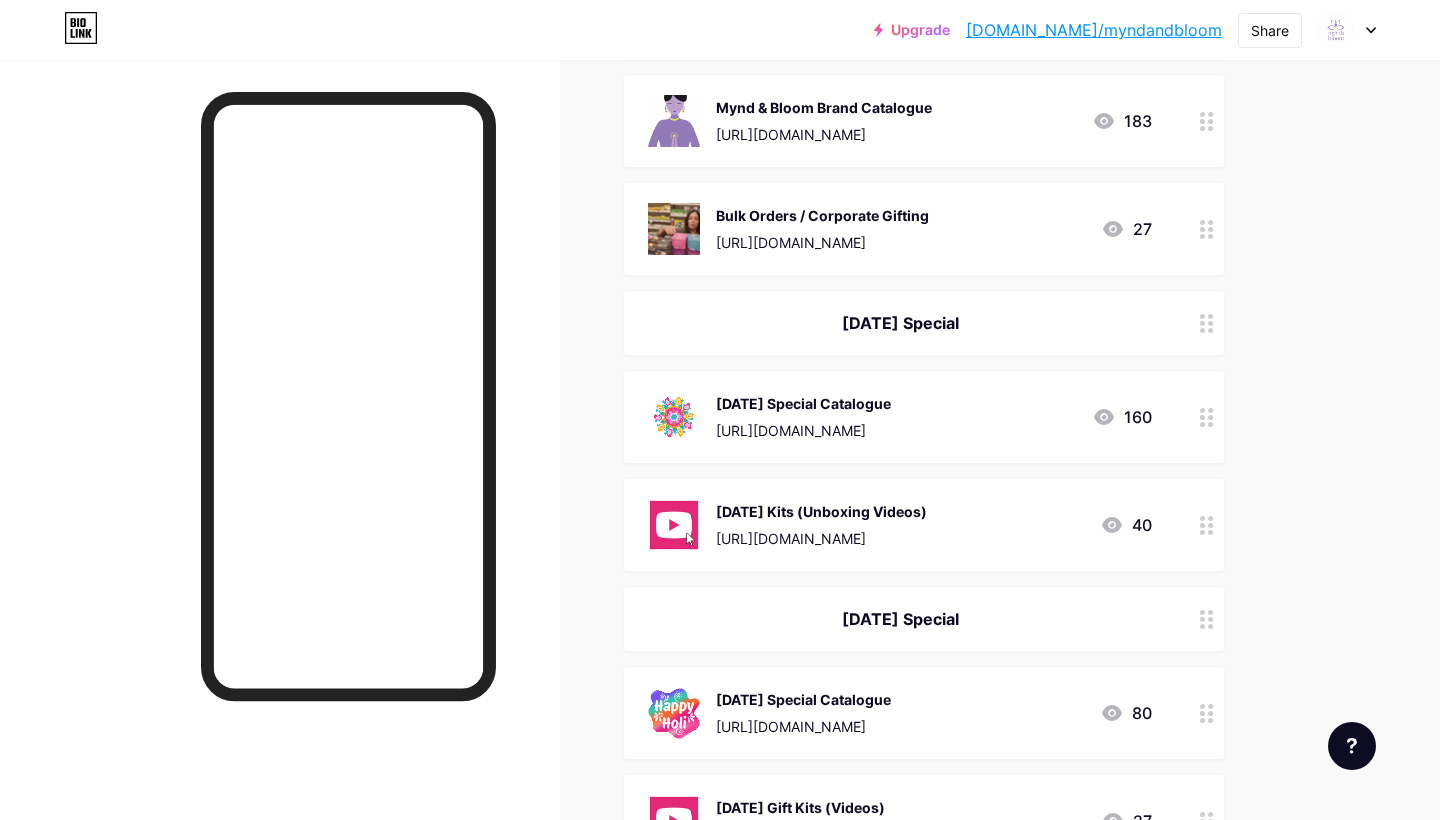 scroll, scrollTop: 1082, scrollLeft: 0, axis: vertical 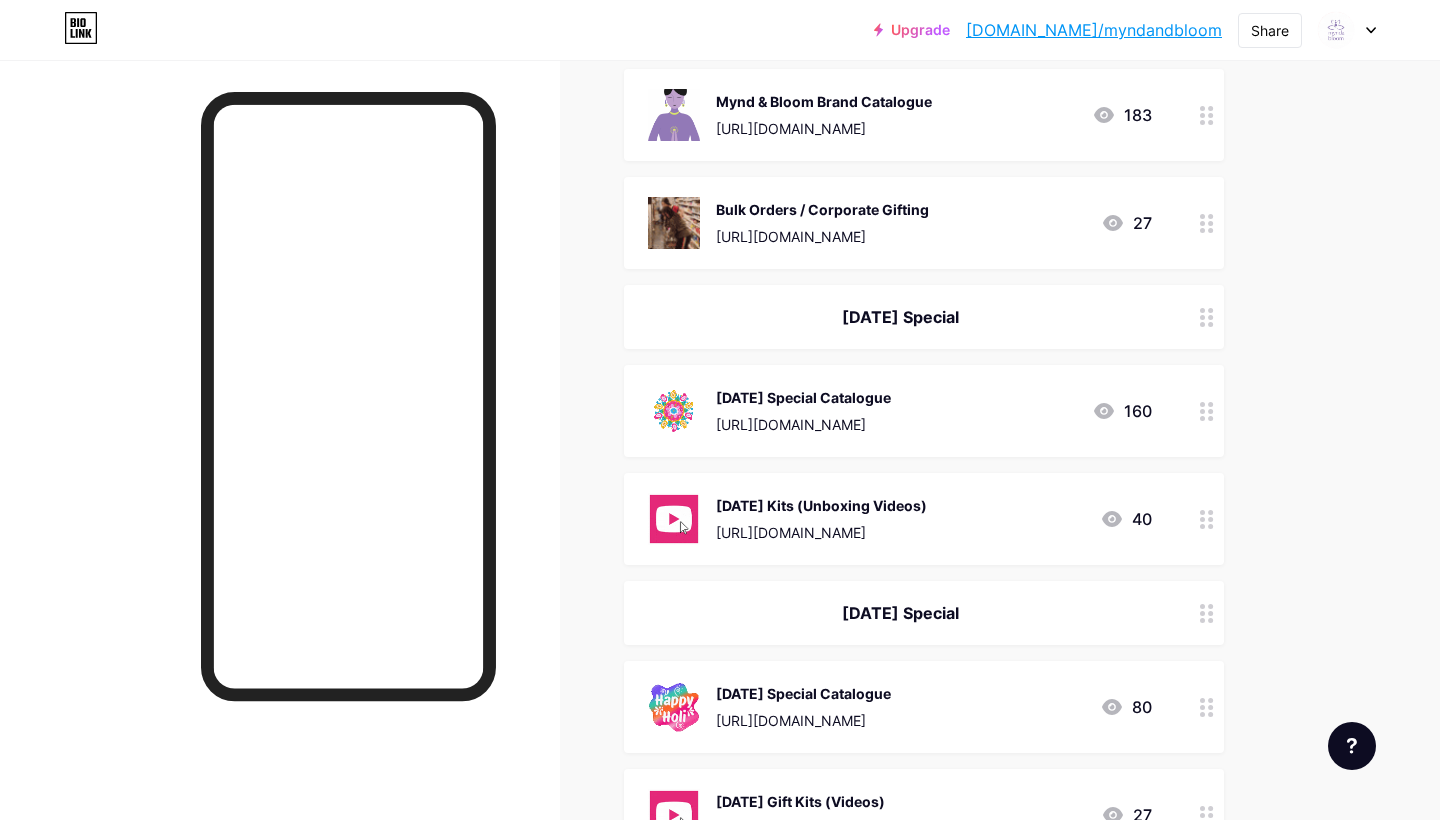 click 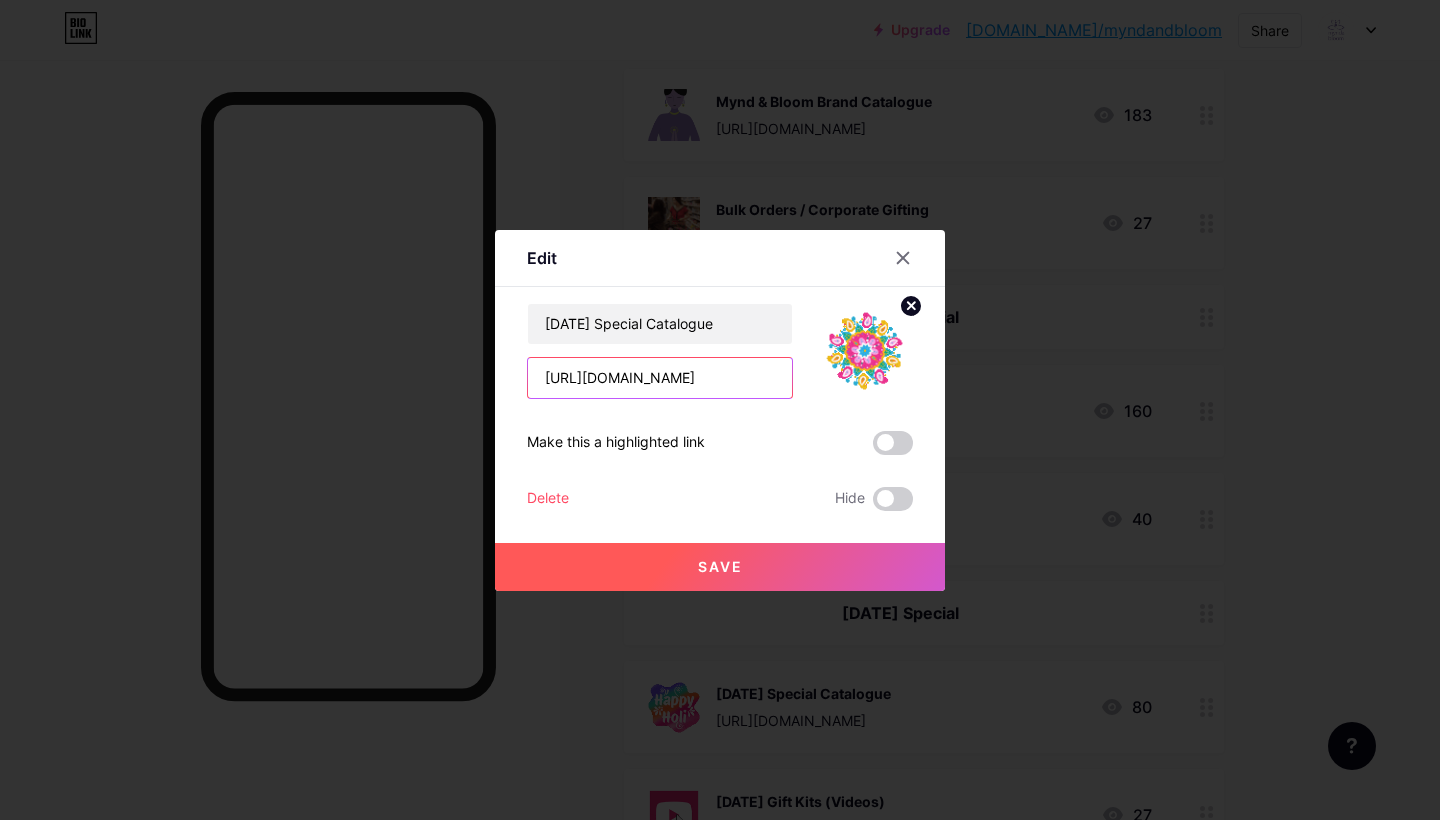 click on "[URL][DOMAIN_NAME]" at bounding box center [660, 378] 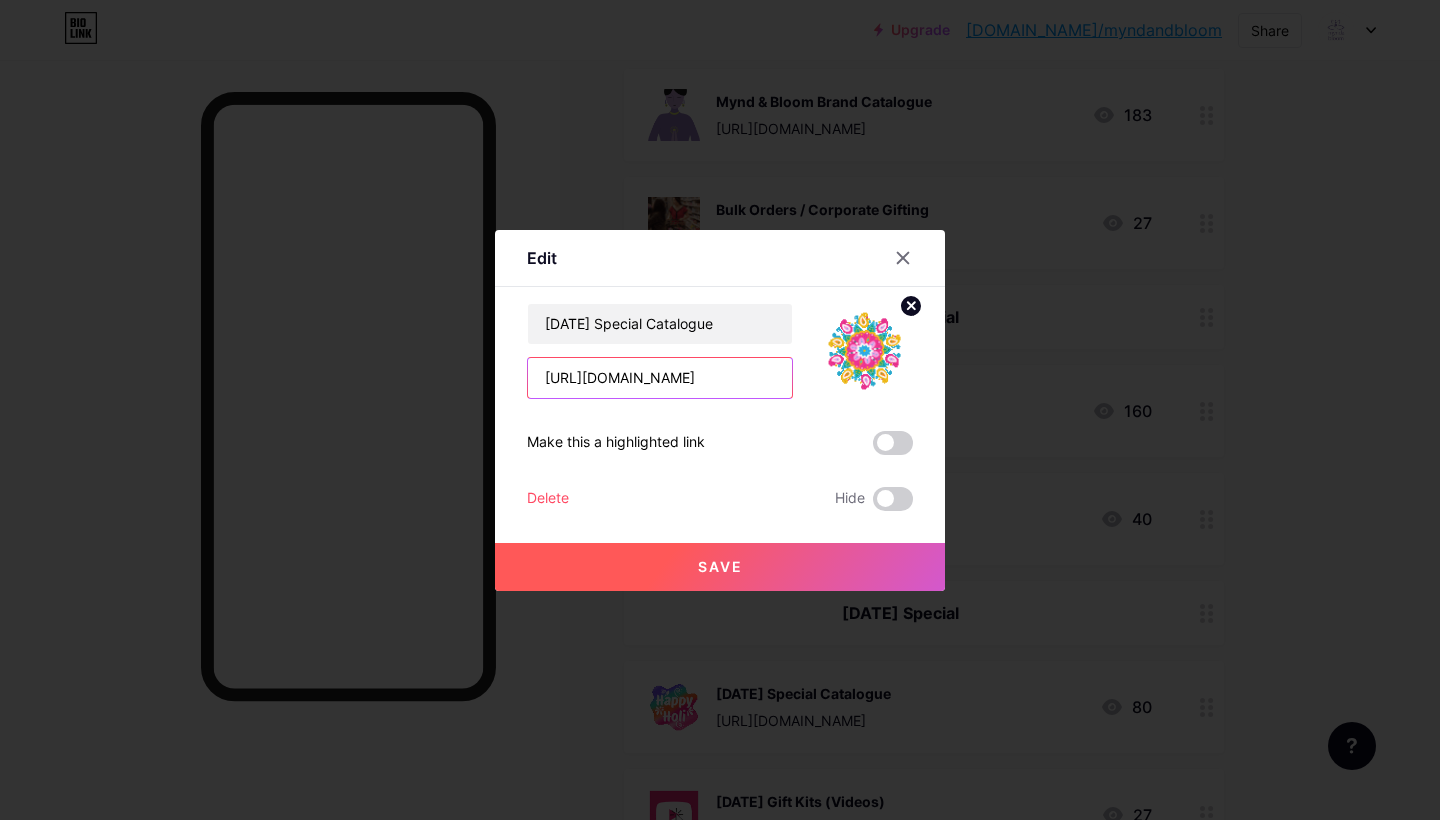 click on "[URL][DOMAIN_NAME]" at bounding box center (660, 378) 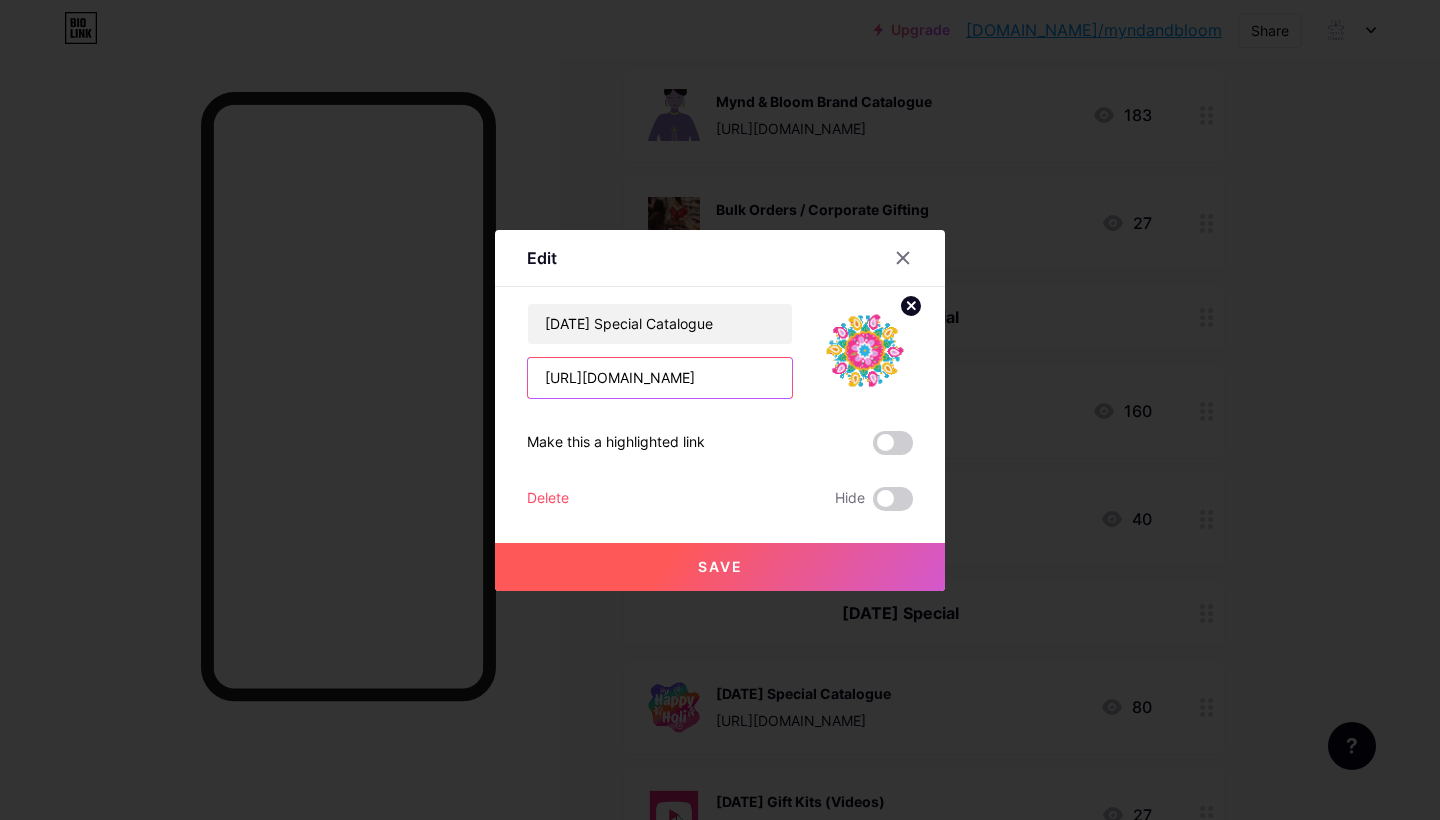 click on "[URL][DOMAIN_NAME]" at bounding box center (660, 378) 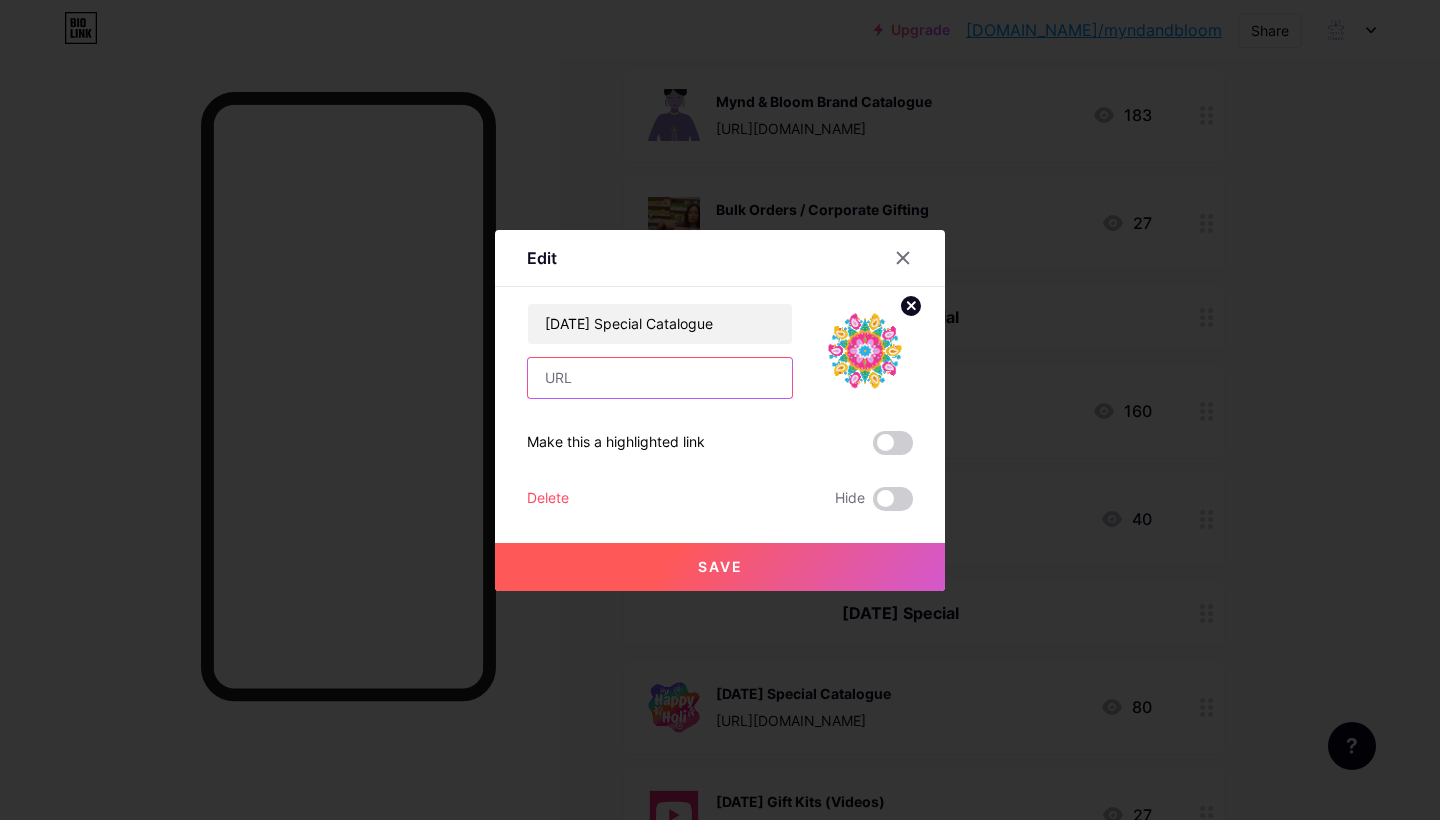 paste on "[URL][DOMAIN_NAME]" 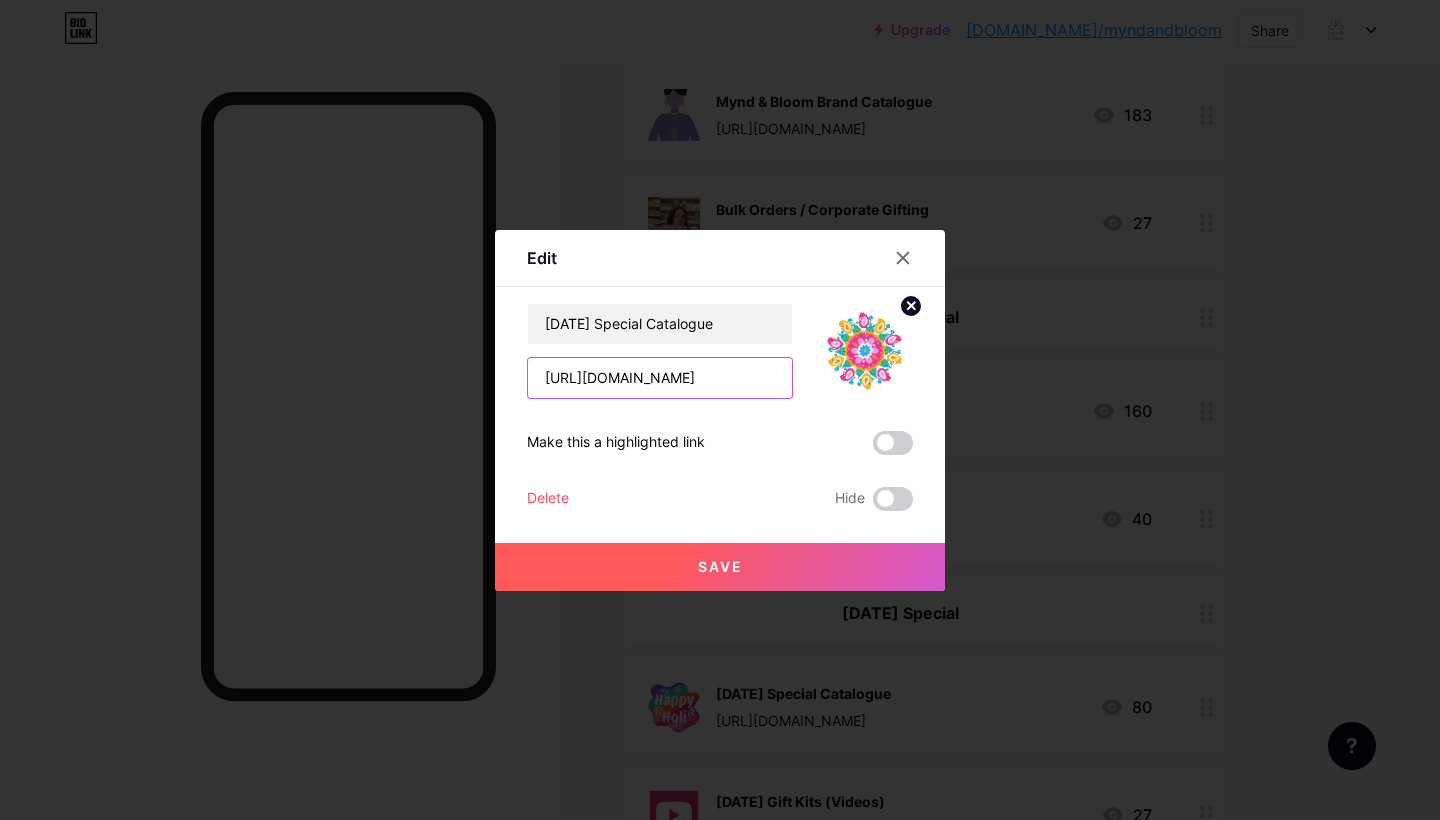 type on "[URL][DOMAIN_NAME]" 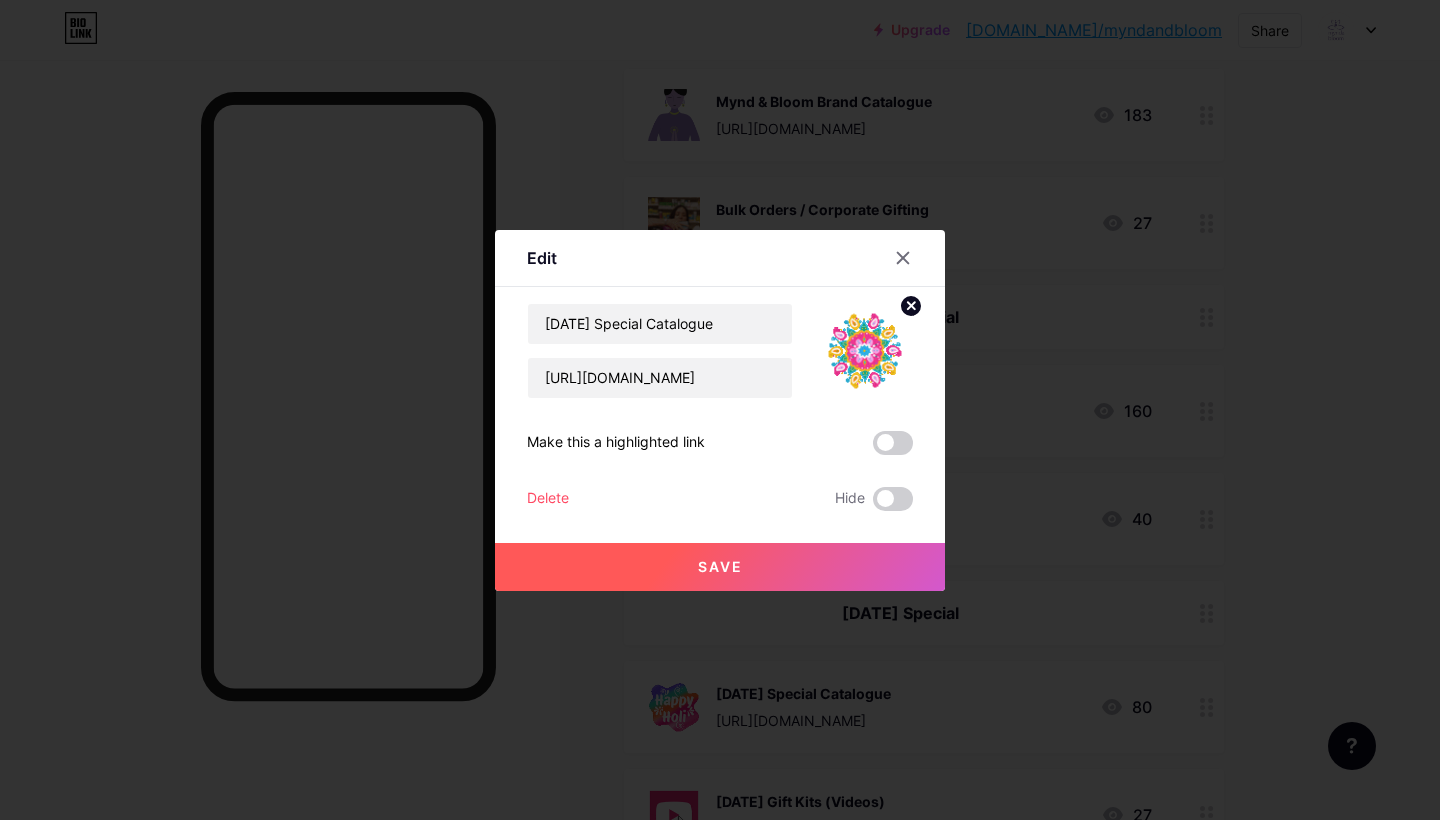 click on "Save" at bounding box center [720, 567] 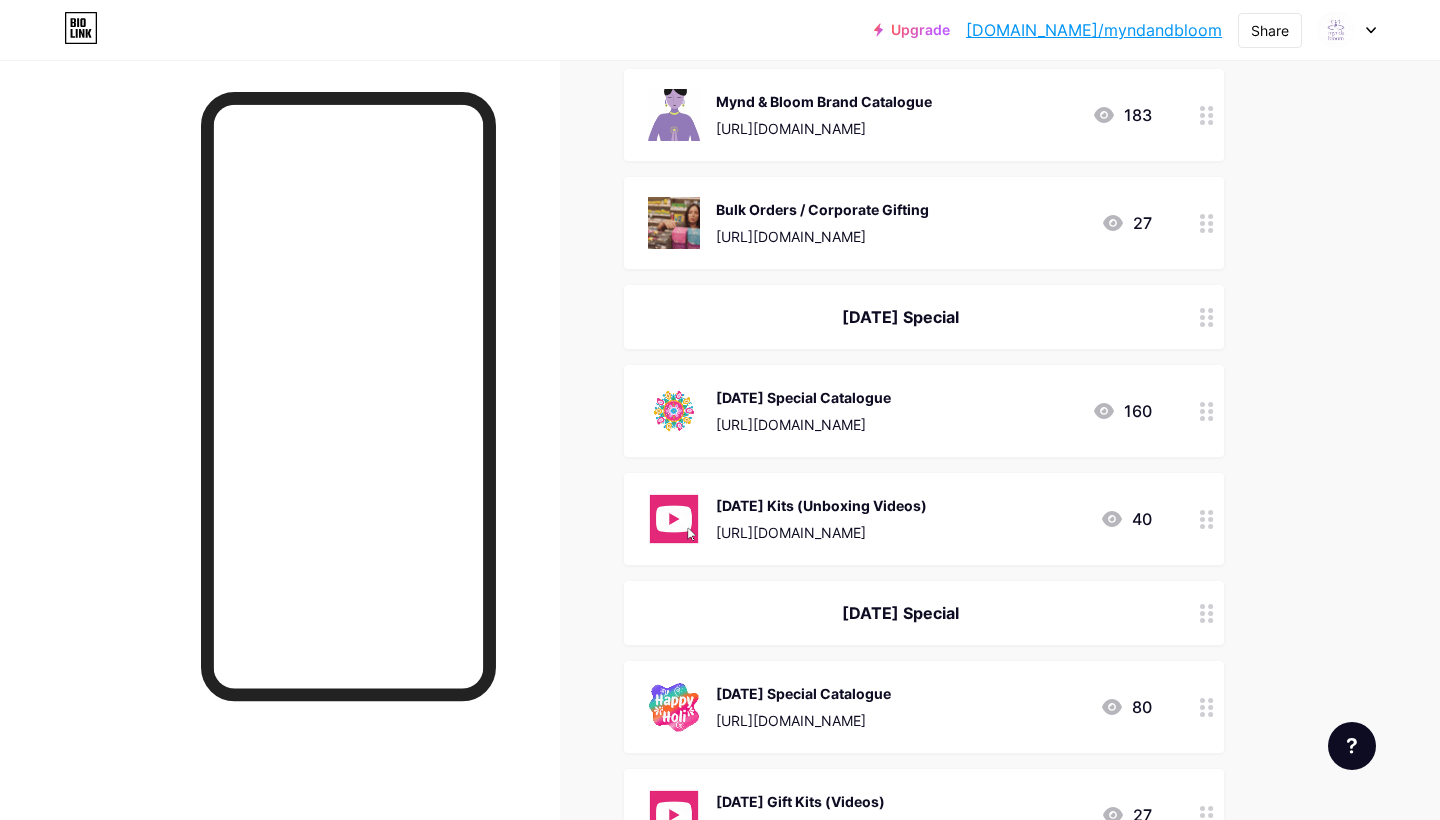 click 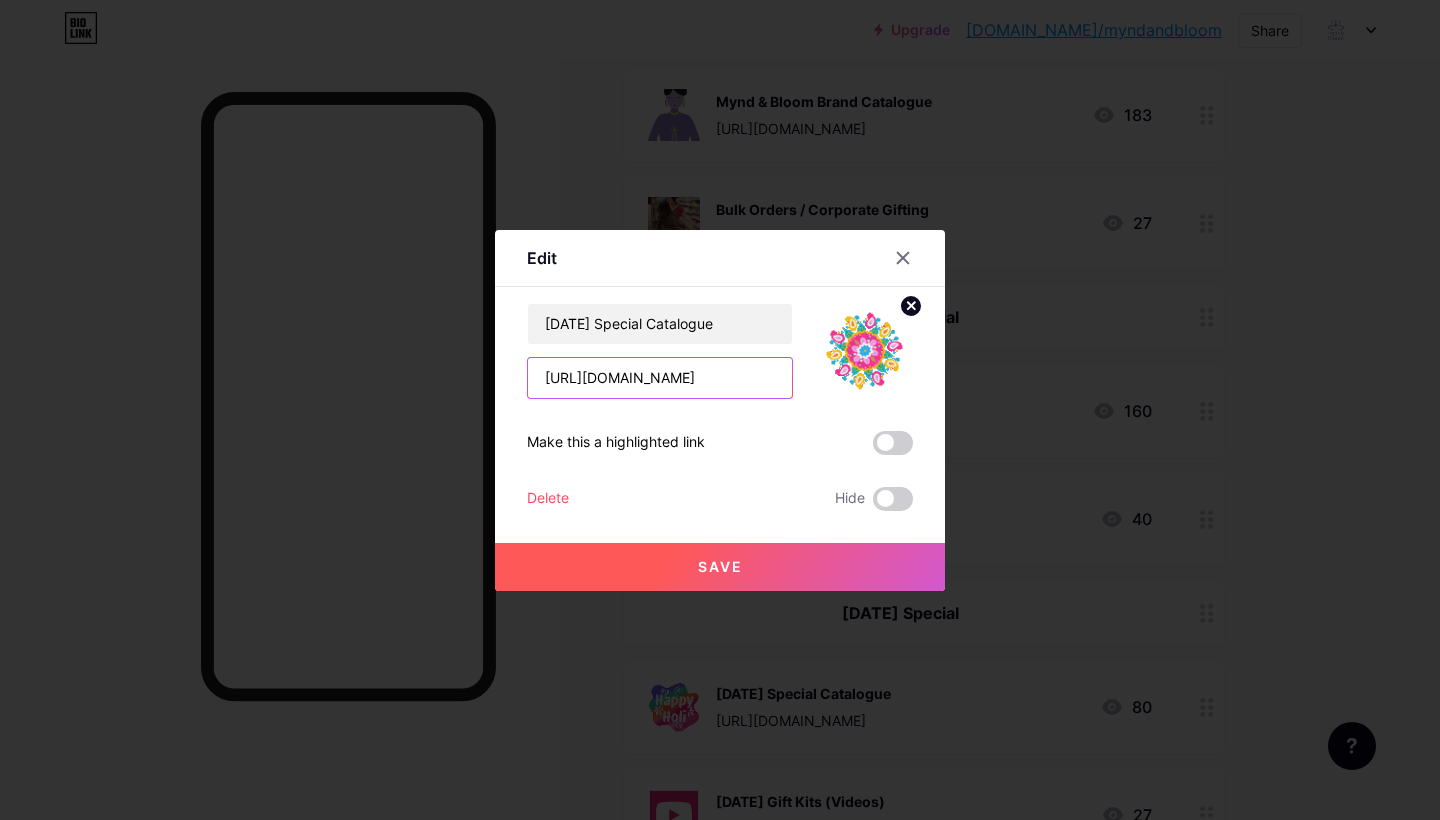 click on "[URL][DOMAIN_NAME]" at bounding box center [660, 378] 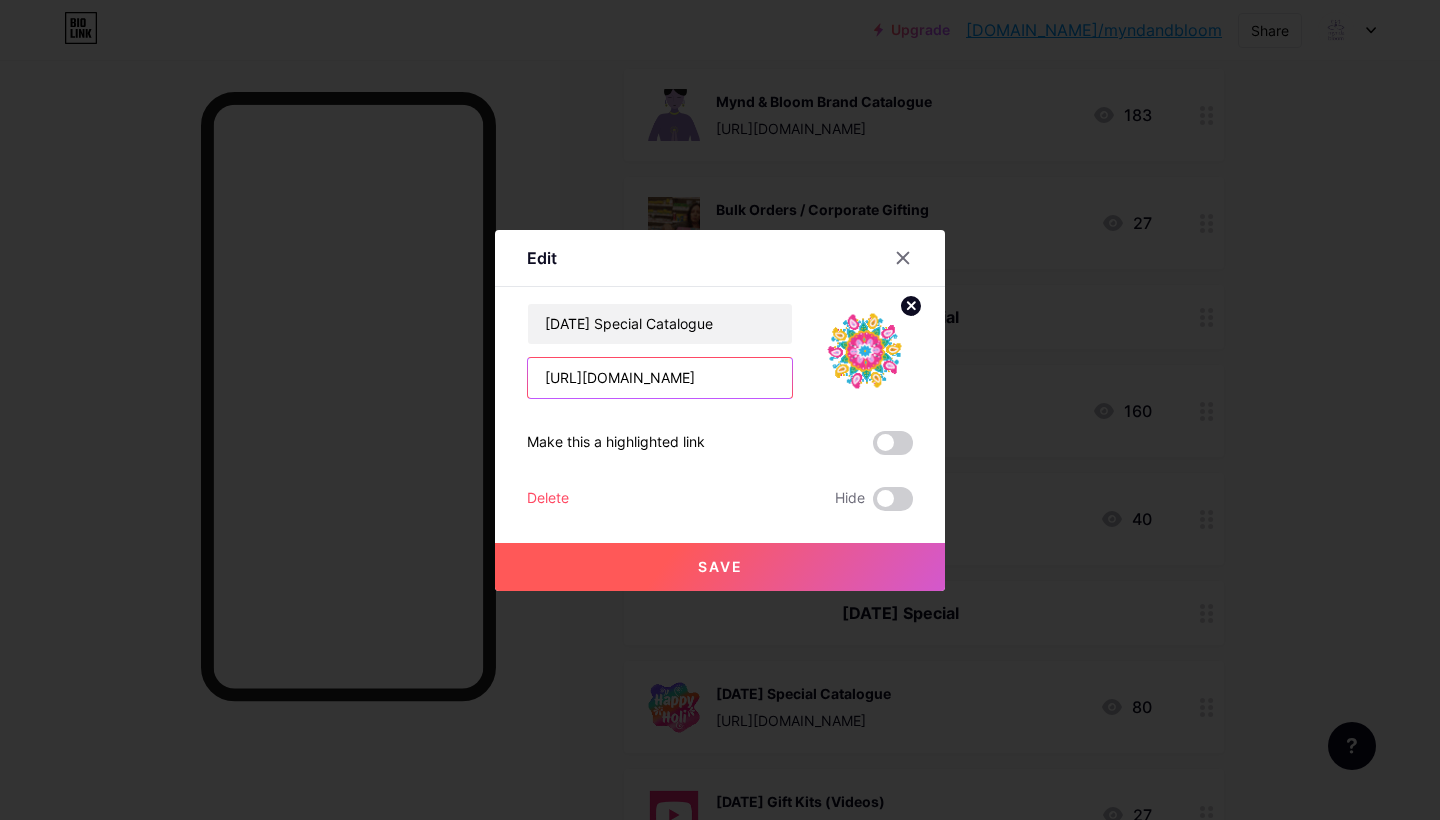 click on "[URL][DOMAIN_NAME]" at bounding box center (660, 378) 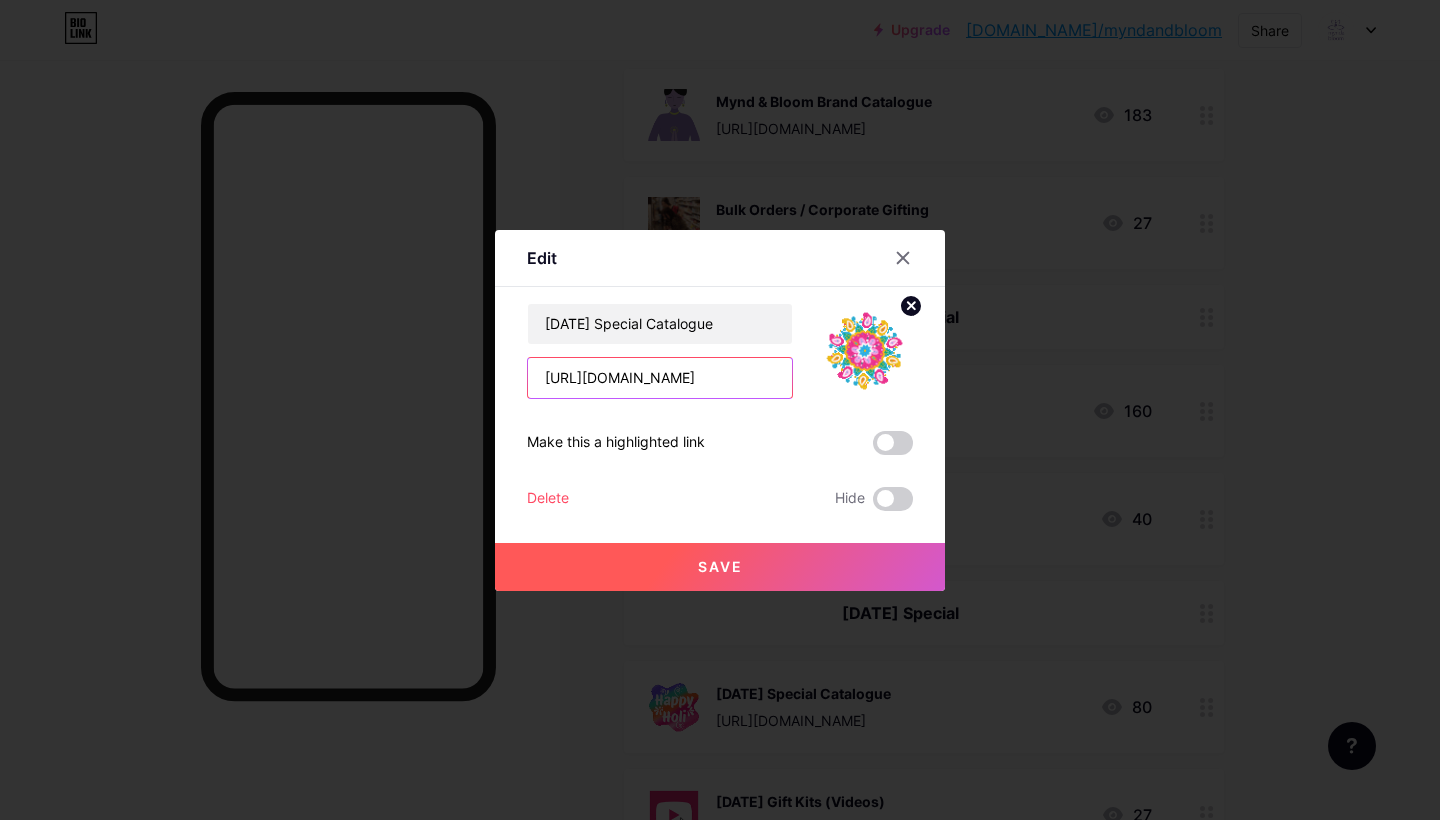 click on "[URL][DOMAIN_NAME]" at bounding box center [660, 378] 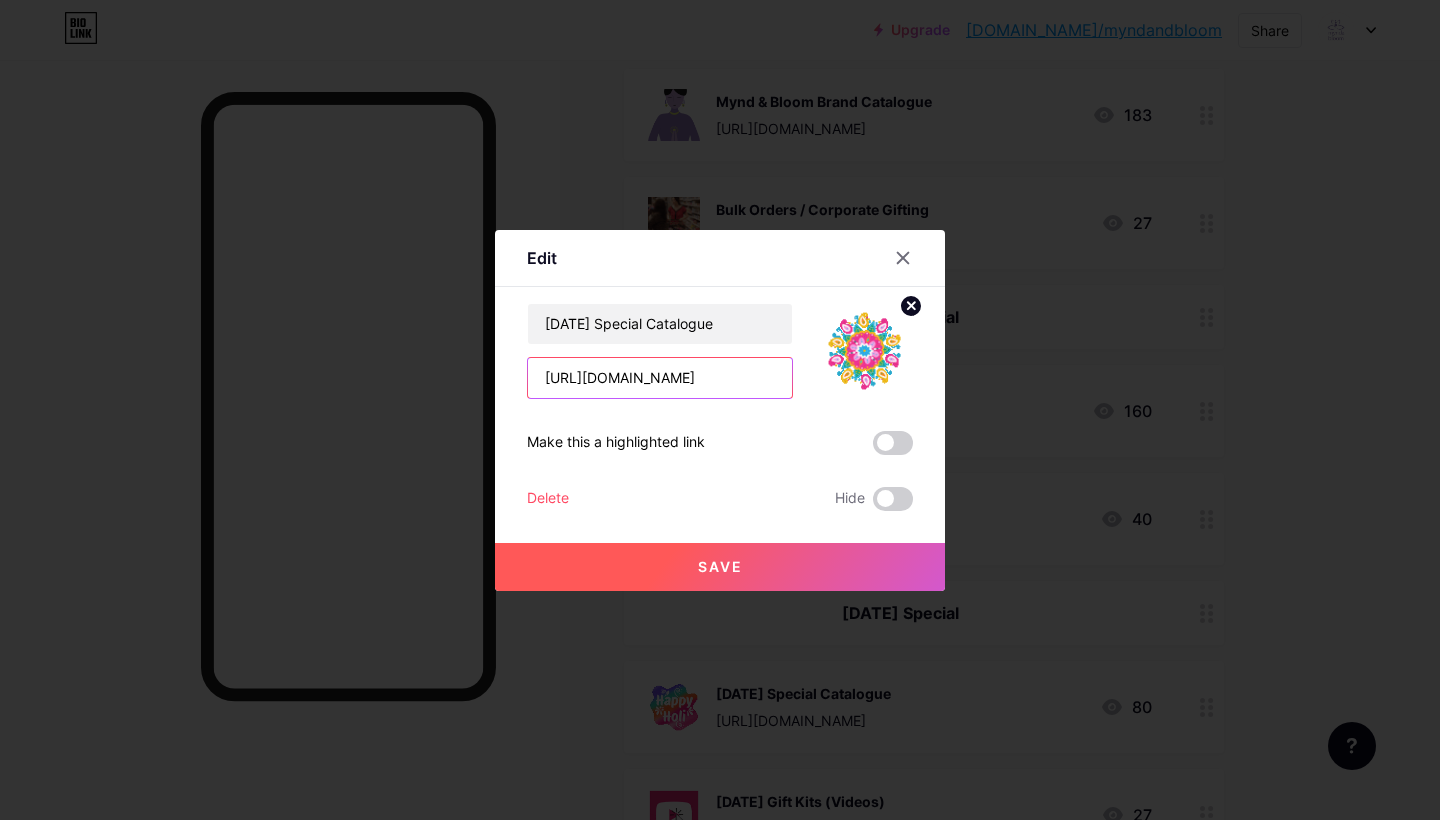 paste on "ATtEIXqG_nyMKWzM92RYYxmgn4x-xaSC" 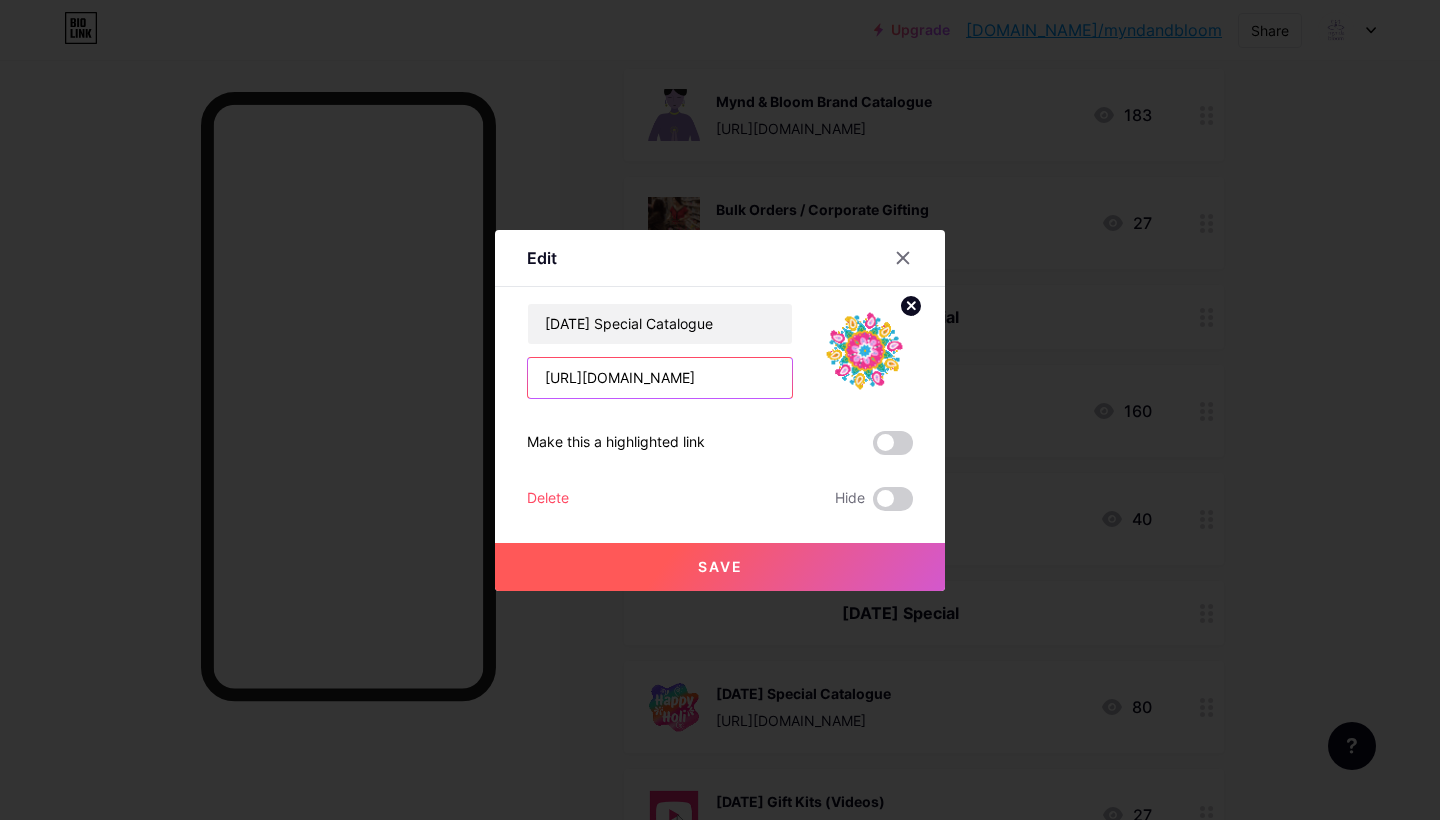 type on "[URL][DOMAIN_NAME]" 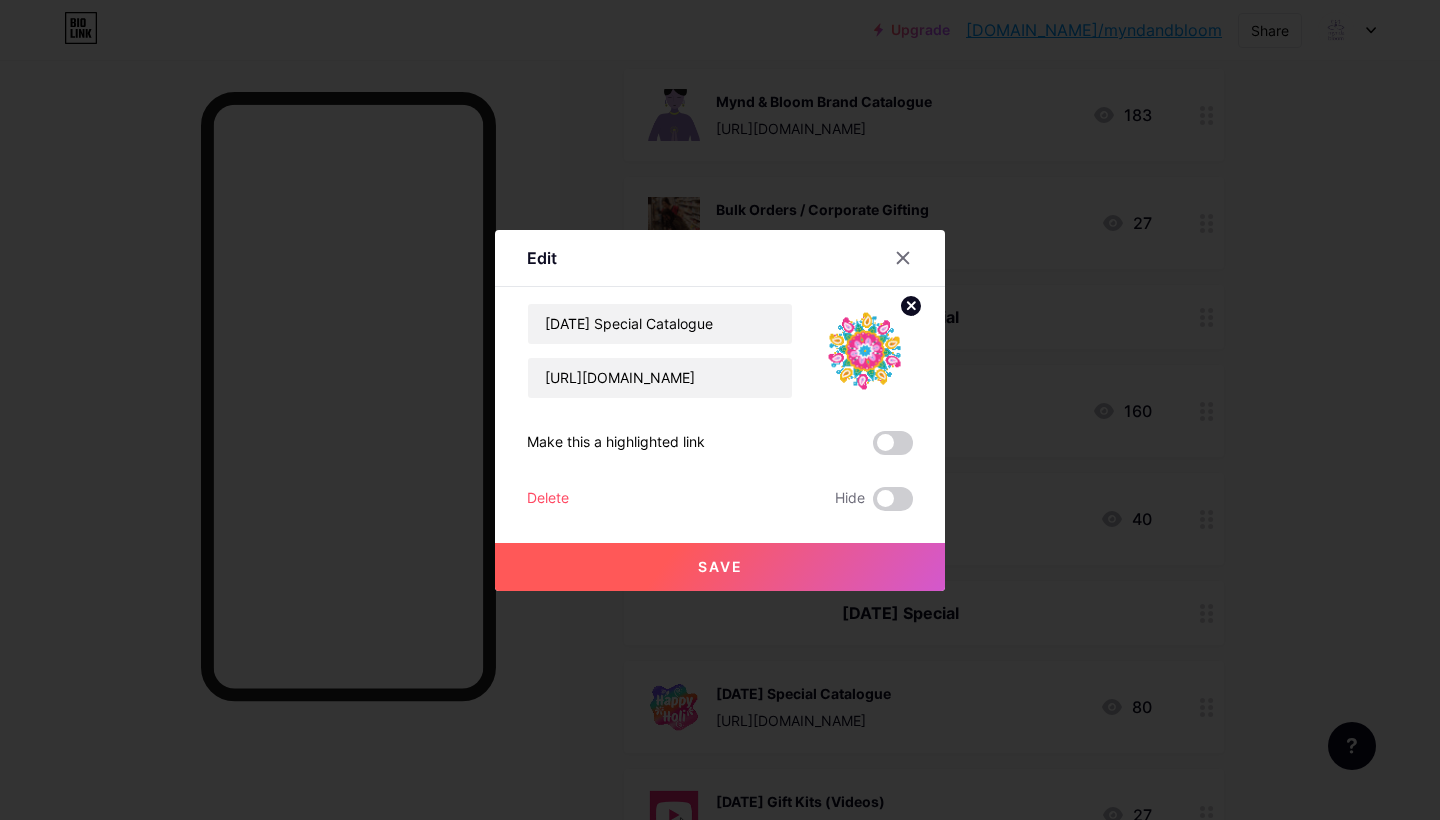 click on "Save" at bounding box center (720, 567) 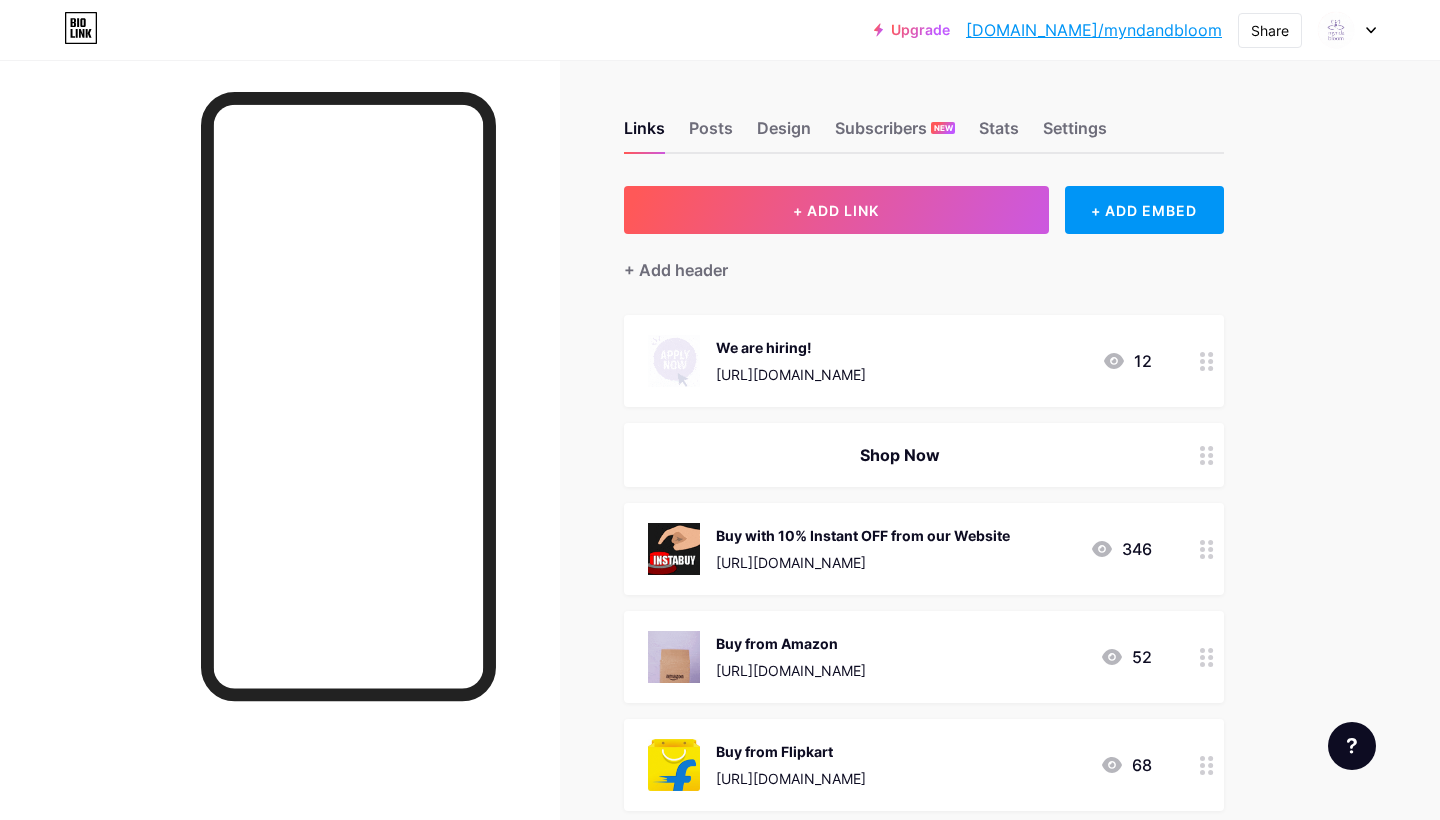 scroll, scrollTop: 0, scrollLeft: 0, axis: both 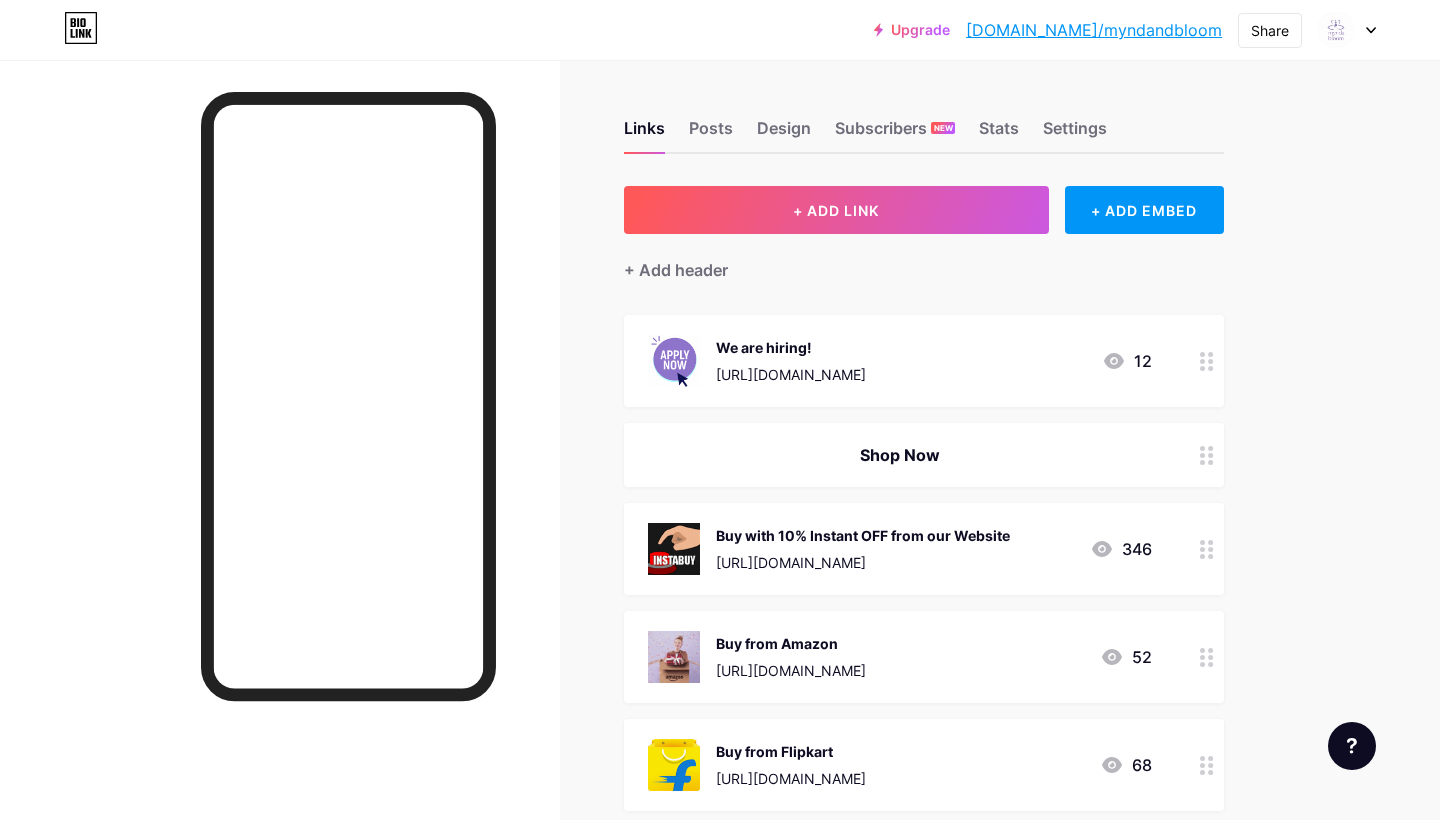 click on "[DOMAIN_NAME]/myndandbloom" at bounding box center [1094, 30] 